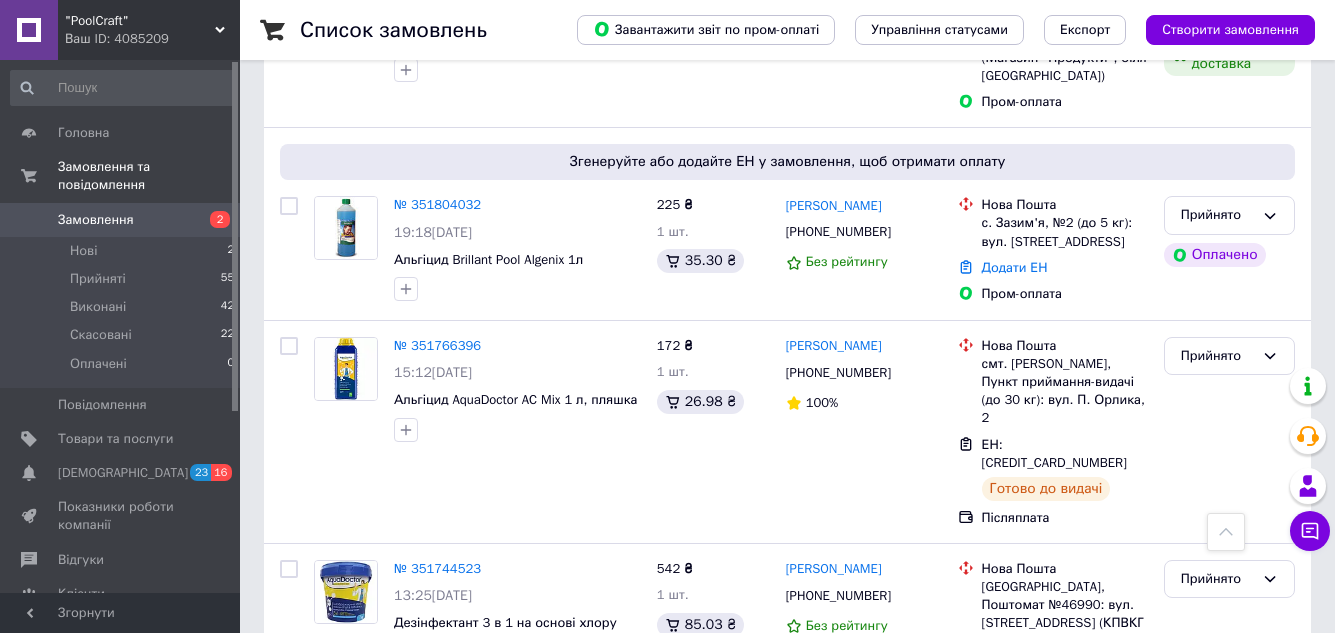scroll, scrollTop: 1900, scrollLeft: 0, axis: vertical 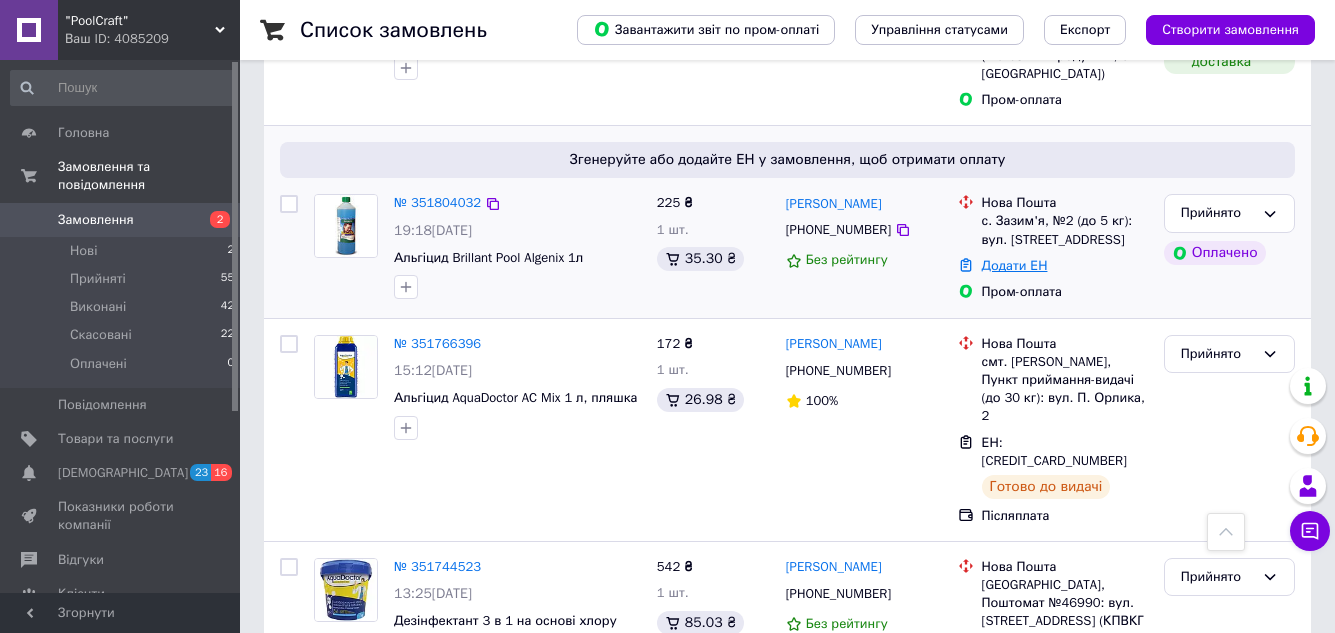 click on "Додати ЕН" at bounding box center [1015, 265] 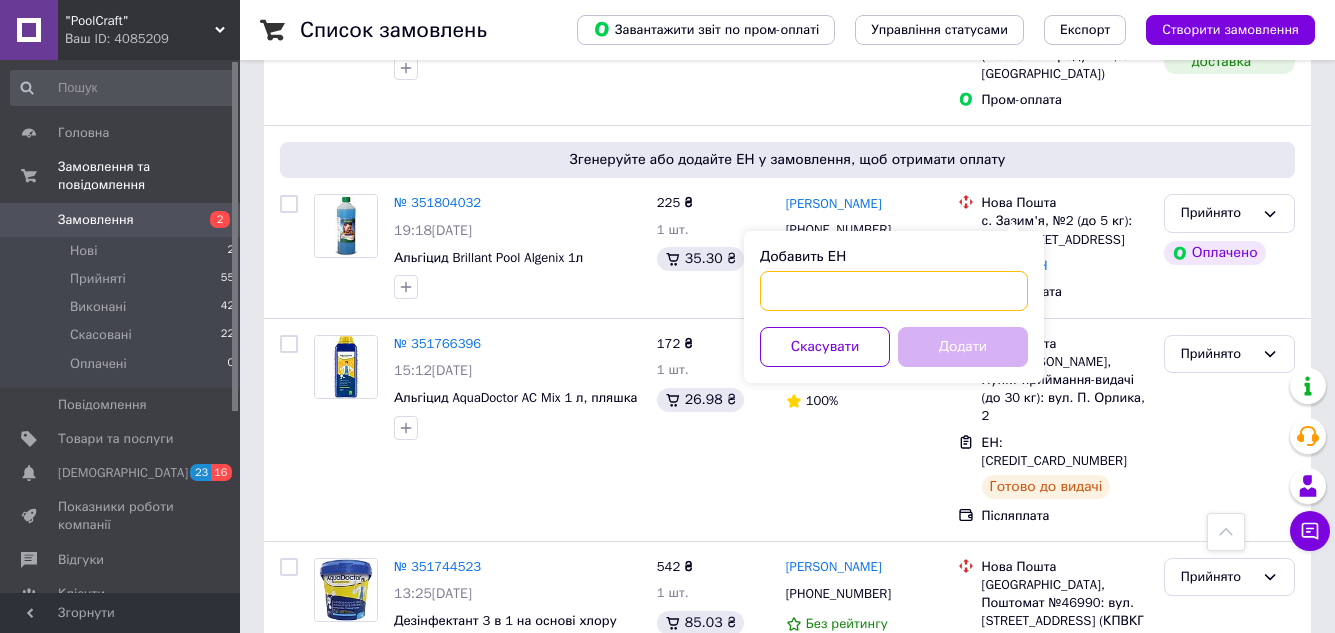click on "Добавить ЕН" at bounding box center [894, 291] 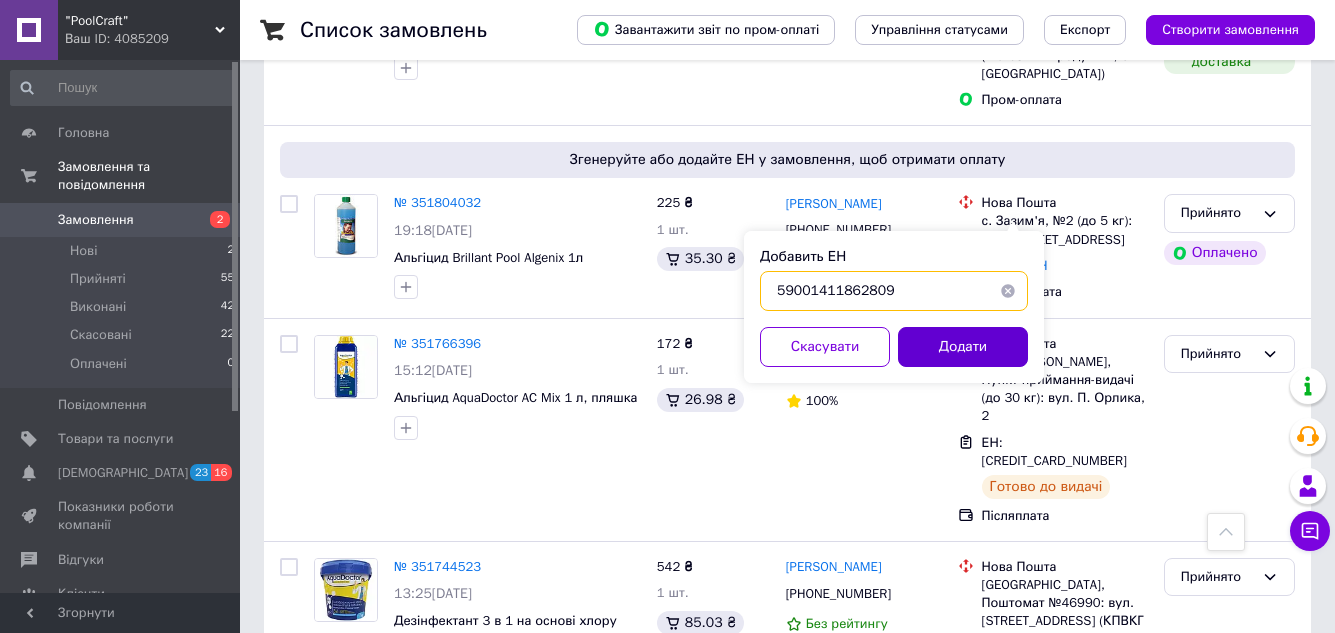 type on "59001411862809" 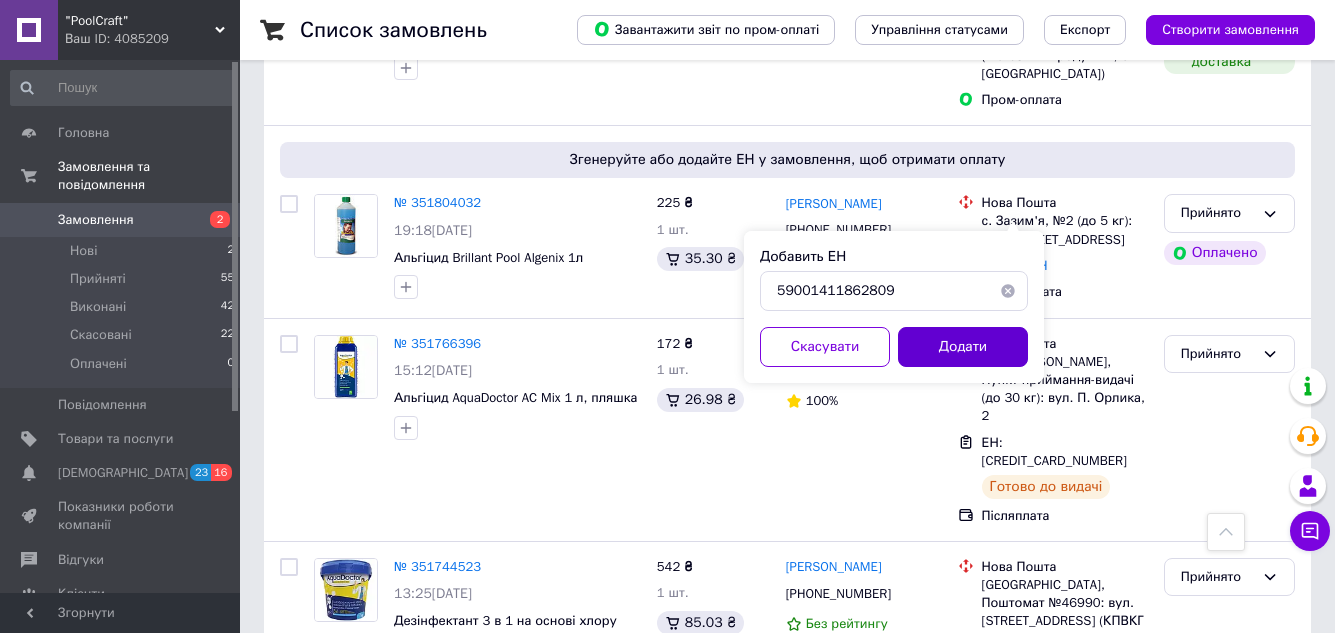click on "Додати" at bounding box center (963, 347) 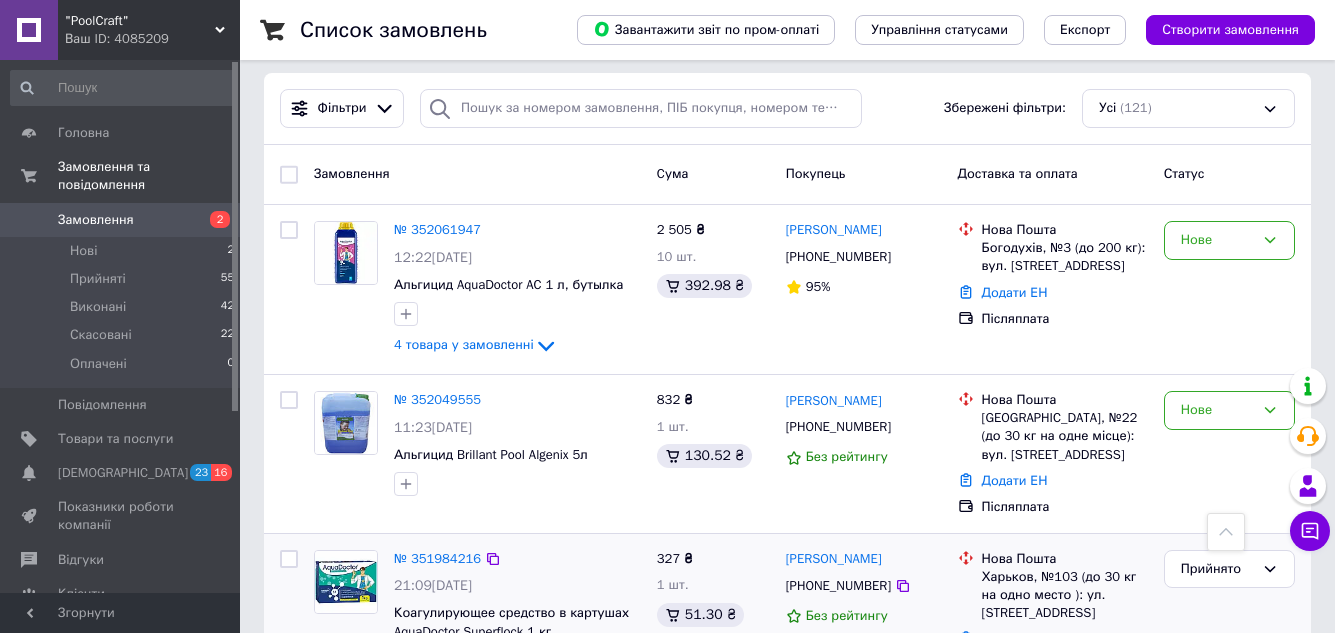 scroll, scrollTop: 100, scrollLeft: 0, axis: vertical 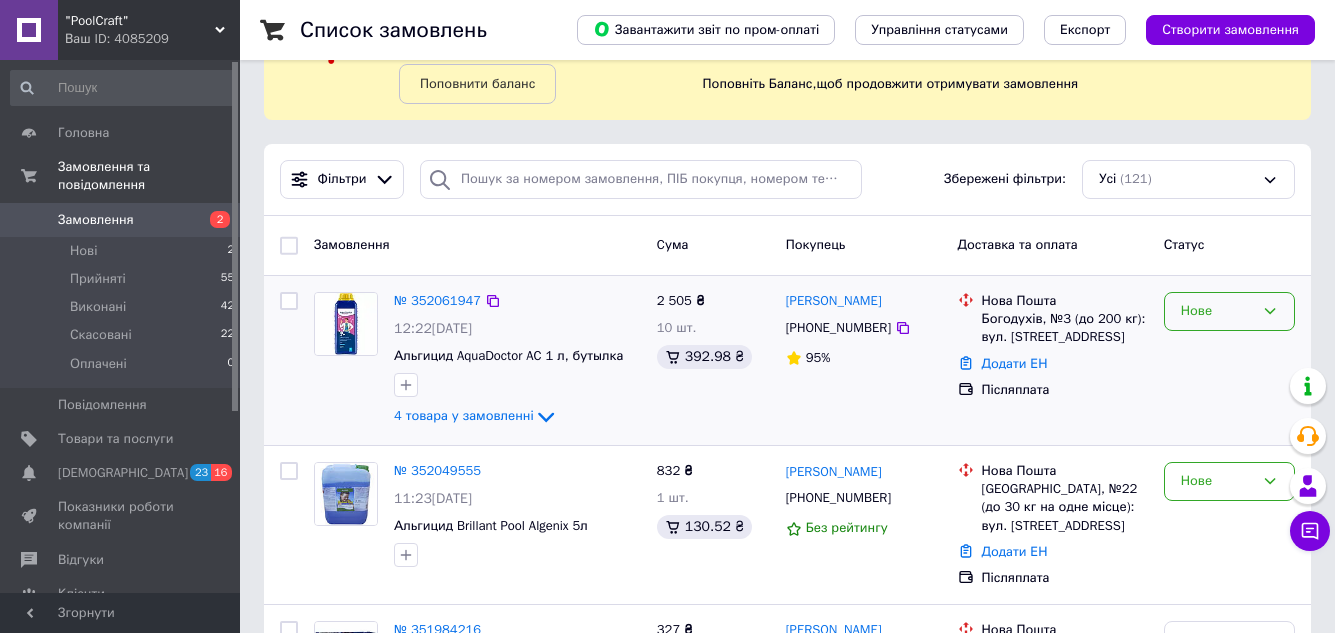 click 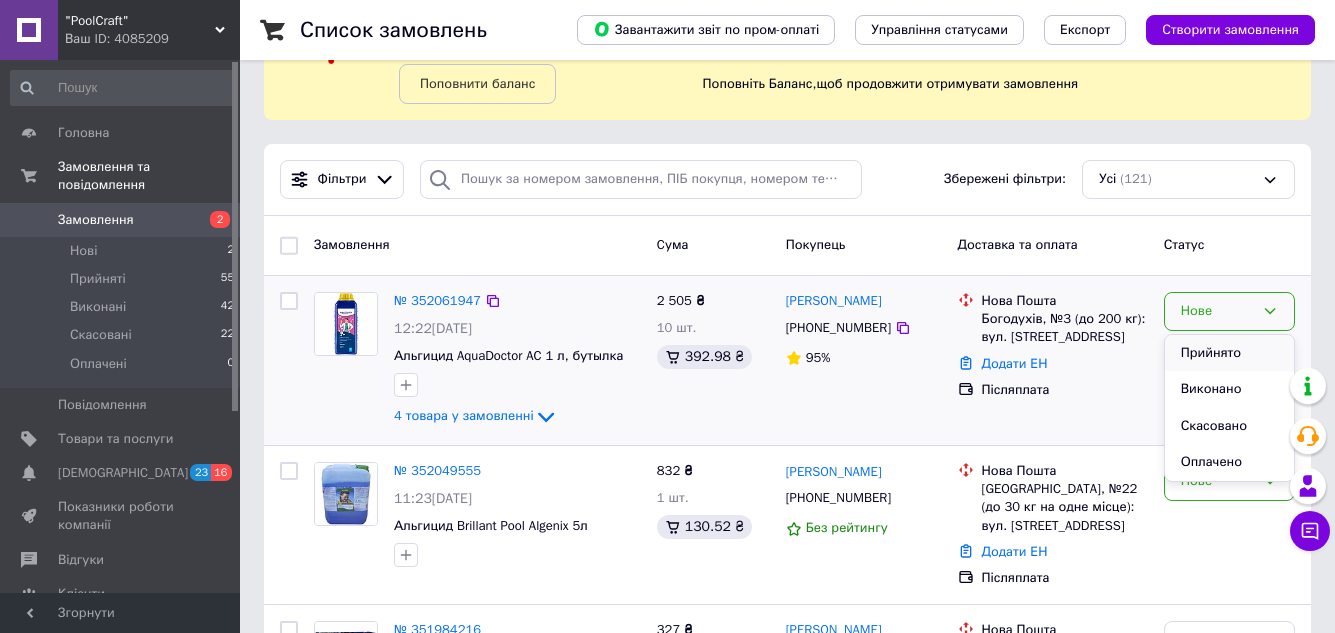click on "Прийнято" at bounding box center (1229, 353) 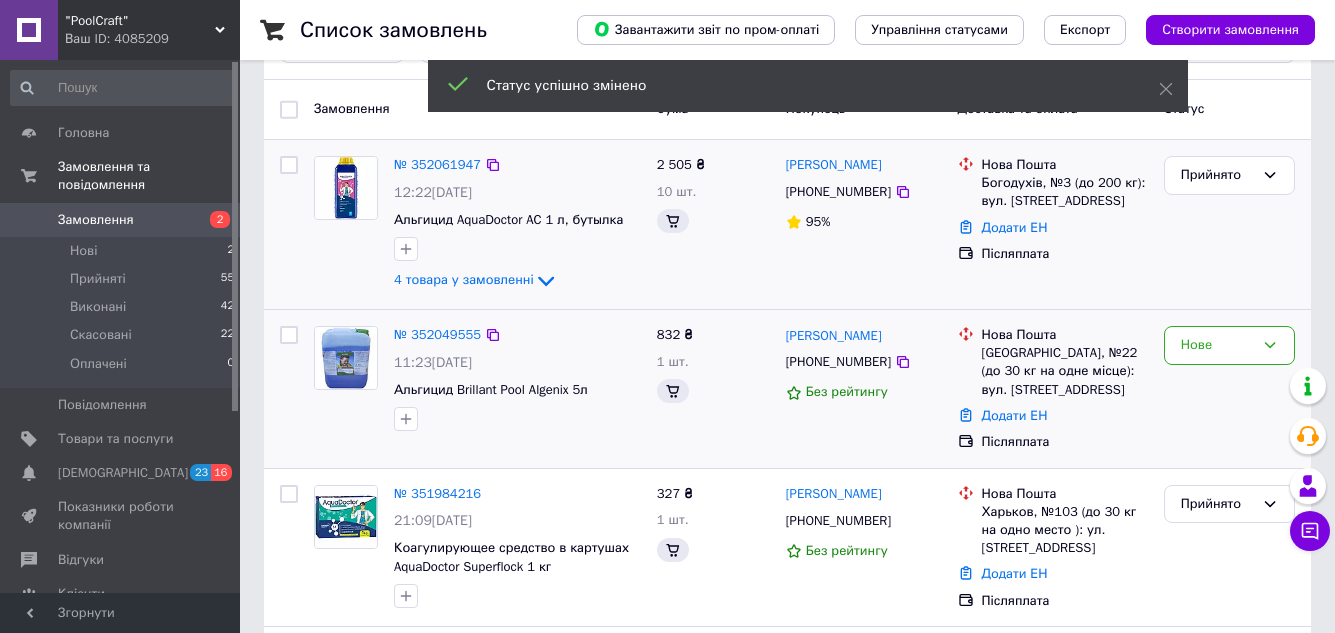 scroll, scrollTop: 200, scrollLeft: 0, axis: vertical 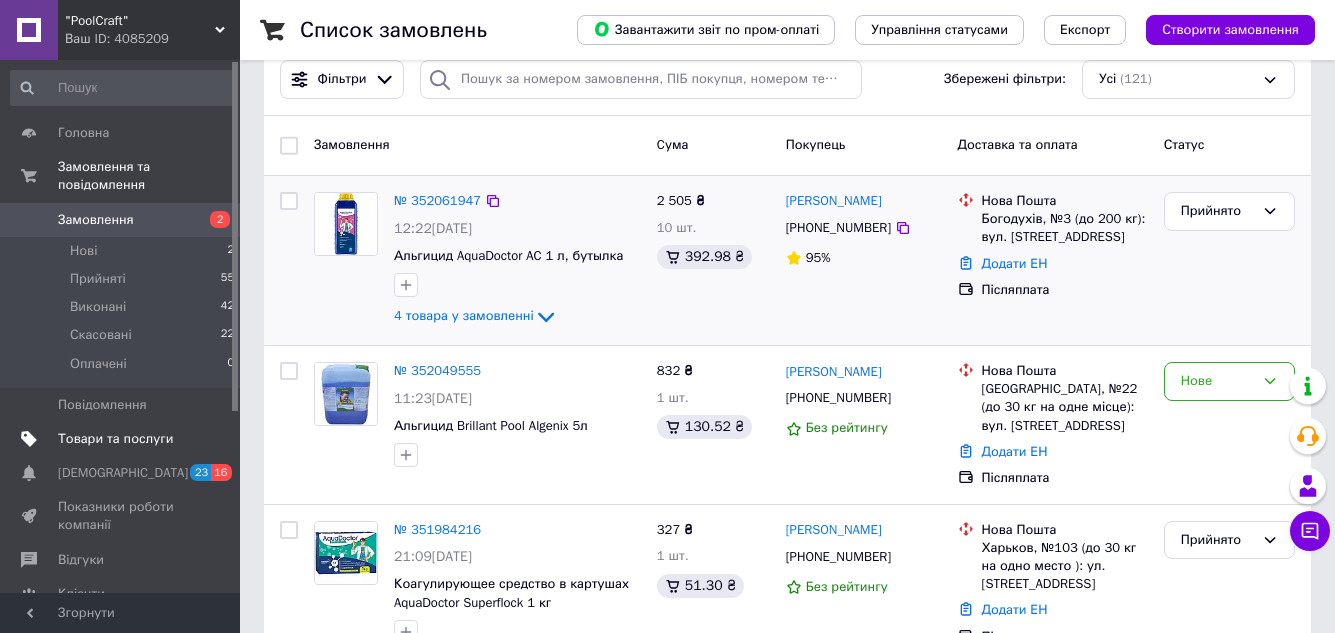 click on "Товари та послуги" at bounding box center [115, 439] 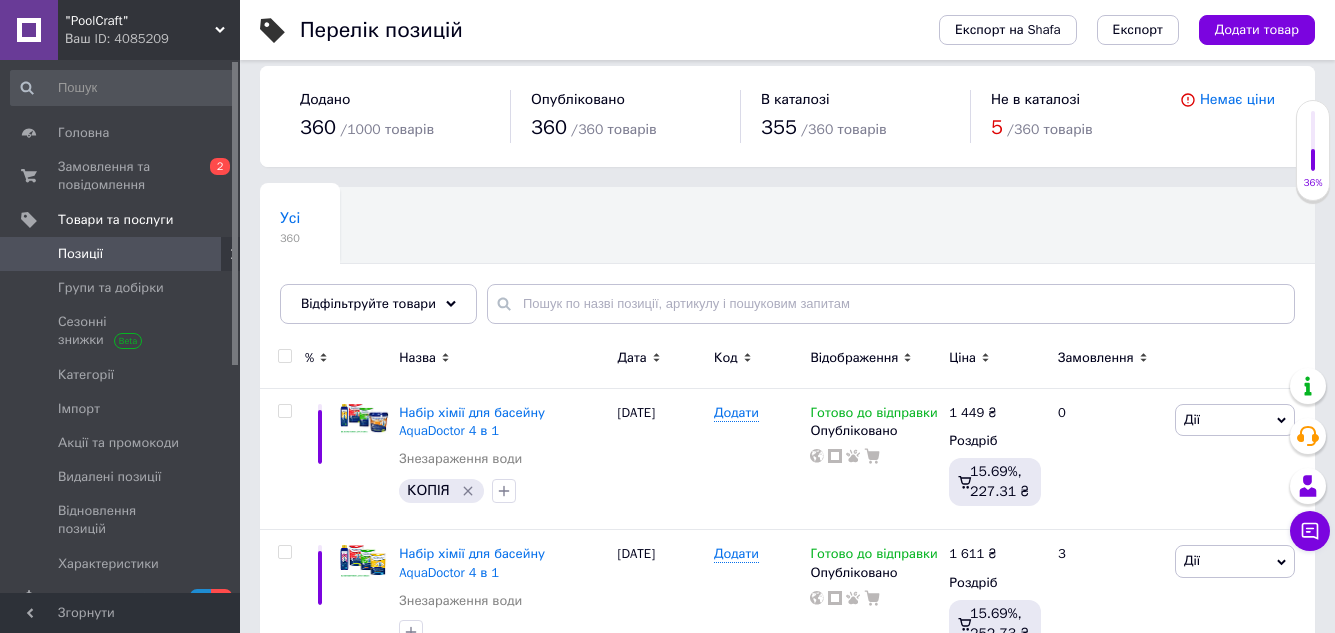scroll, scrollTop: 0, scrollLeft: 0, axis: both 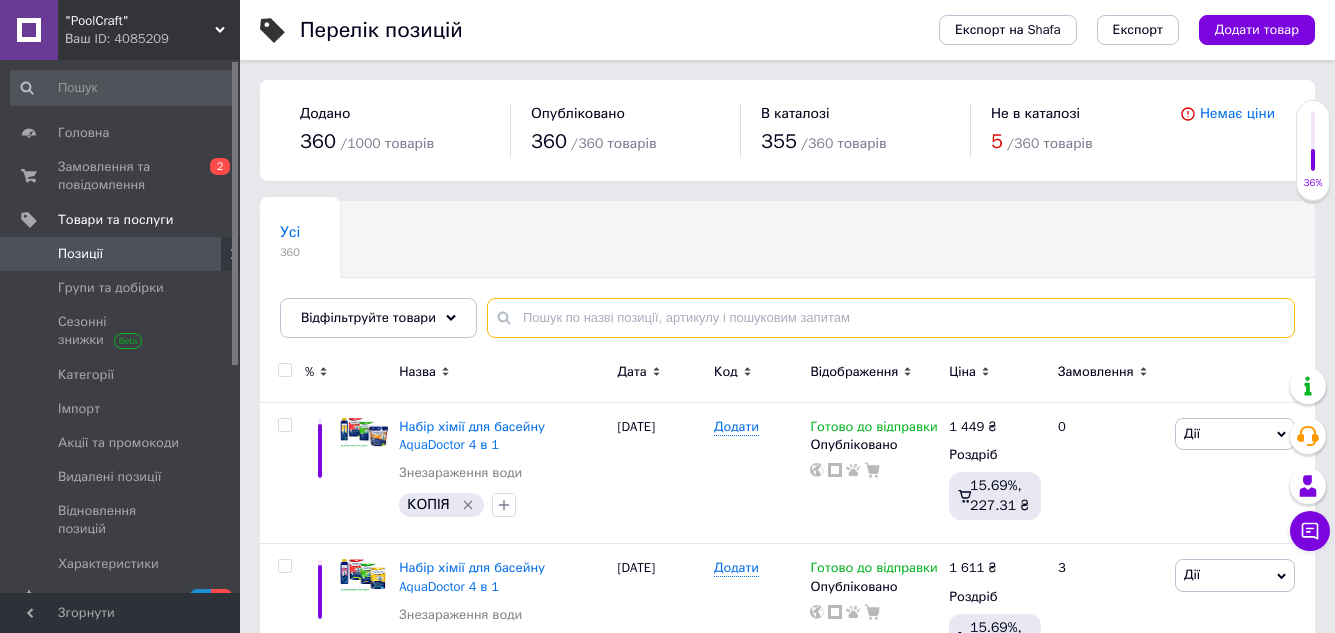 click at bounding box center (891, 318) 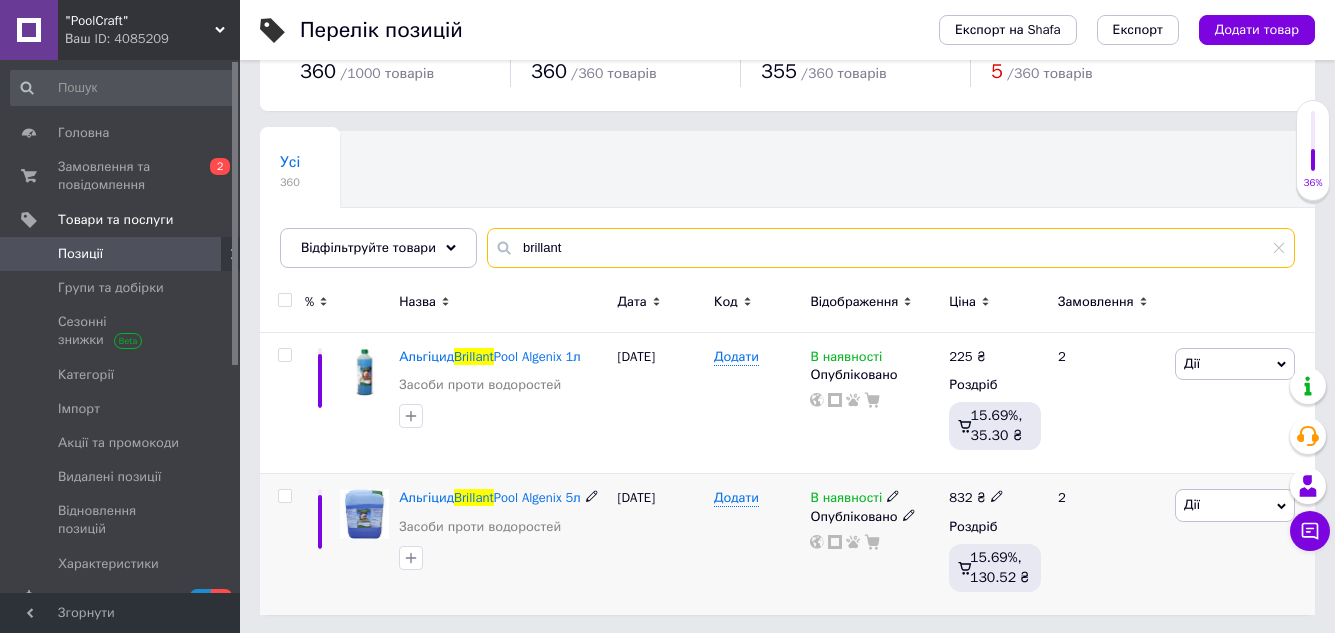 scroll, scrollTop: 72, scrollLeft: 0, axis: vertical 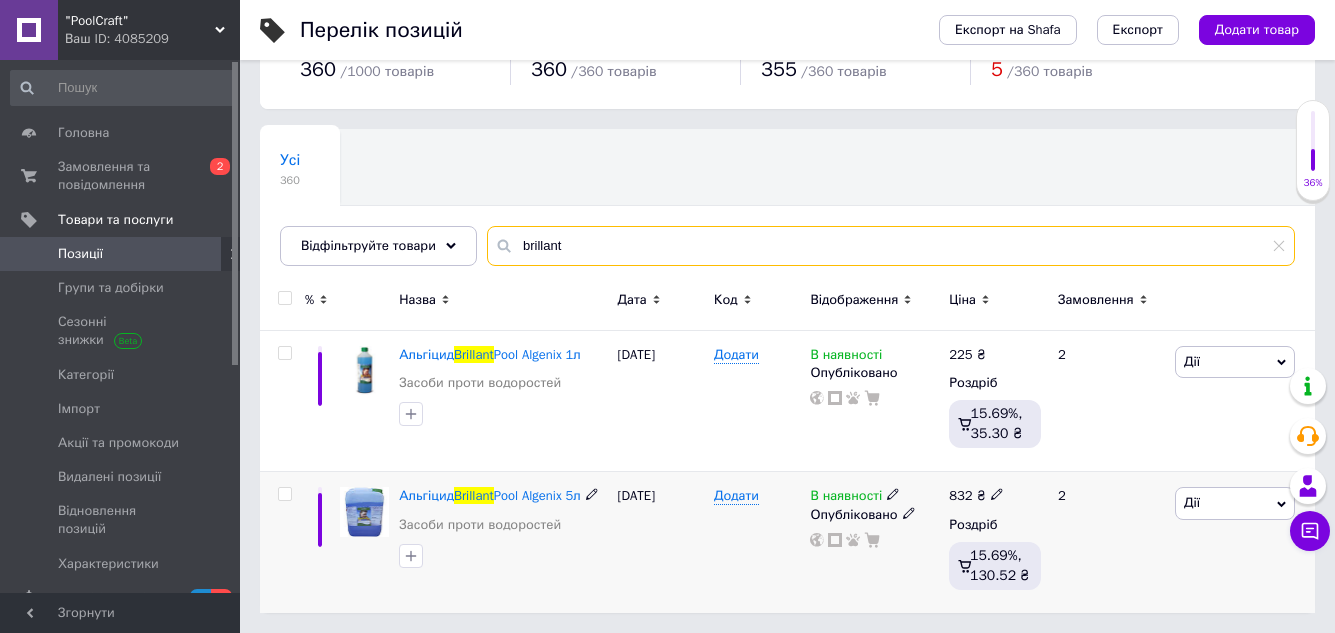 type on "brillant" 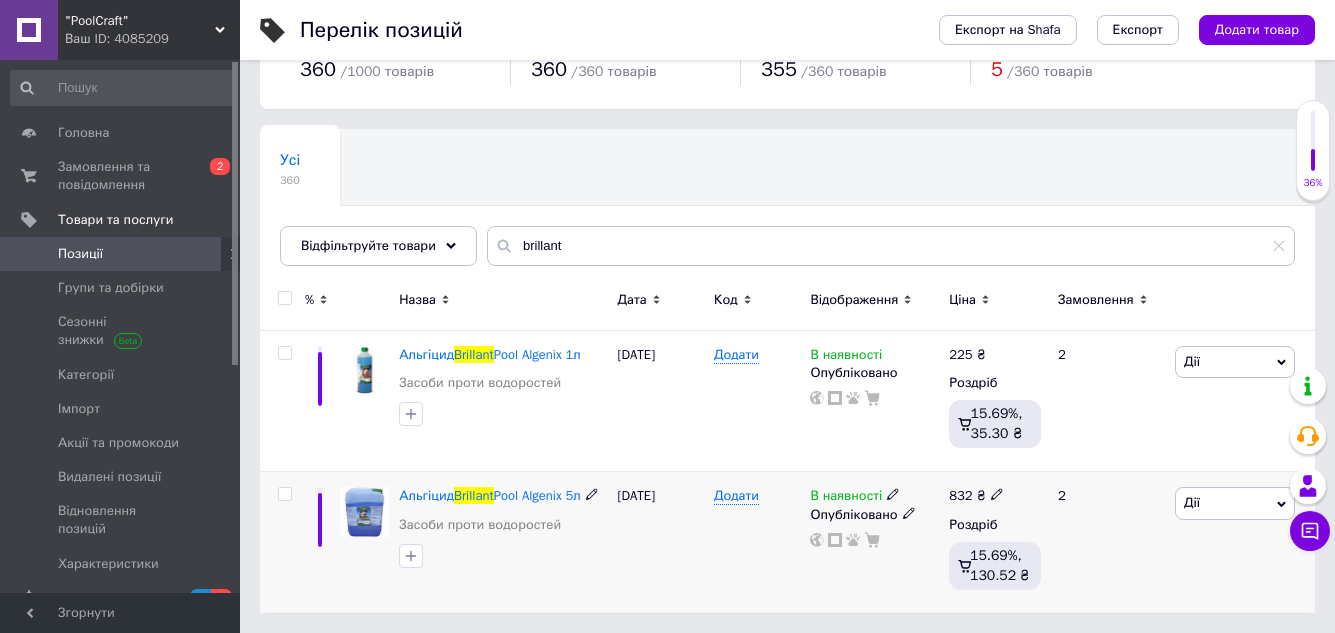 click 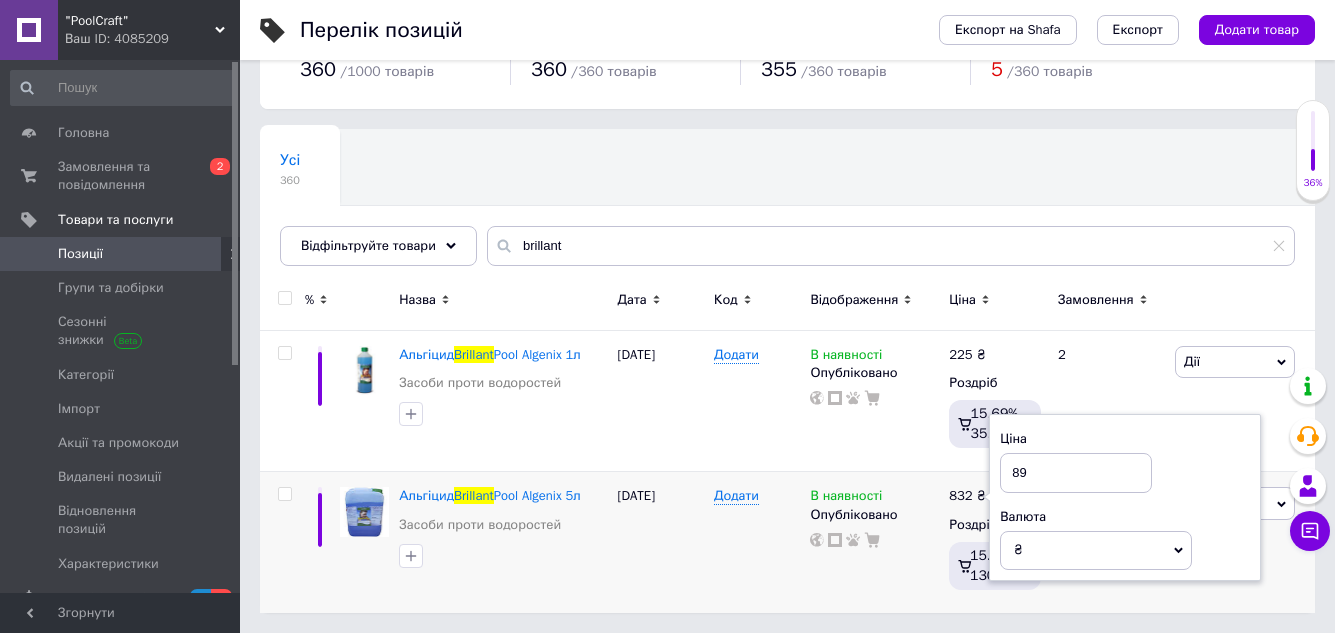 type on "899" 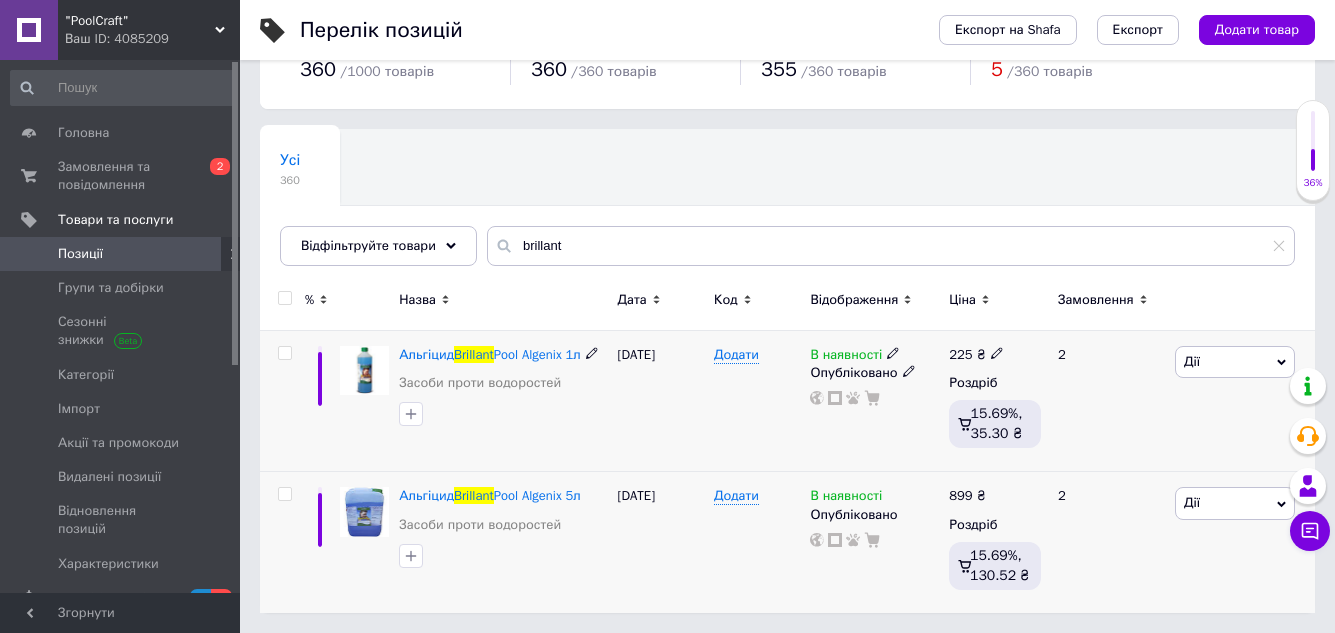 click 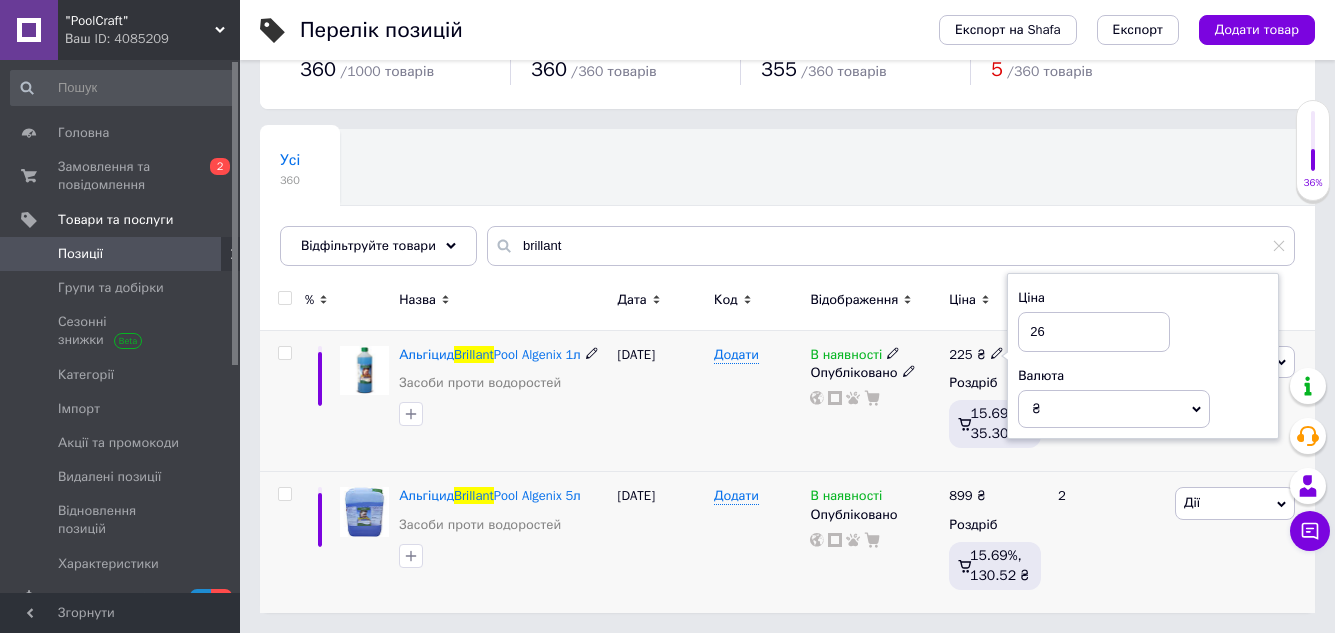 type on "269" 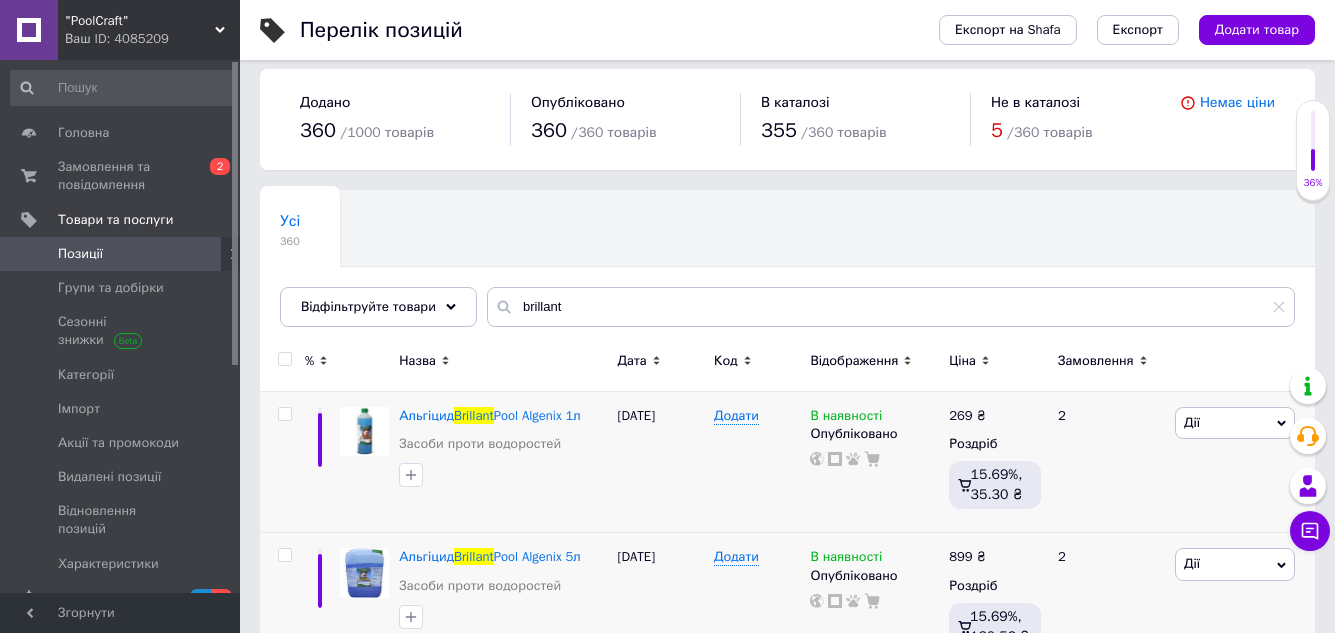 scroll, scrollTop: 0, scrollLeft: 0, axis: both 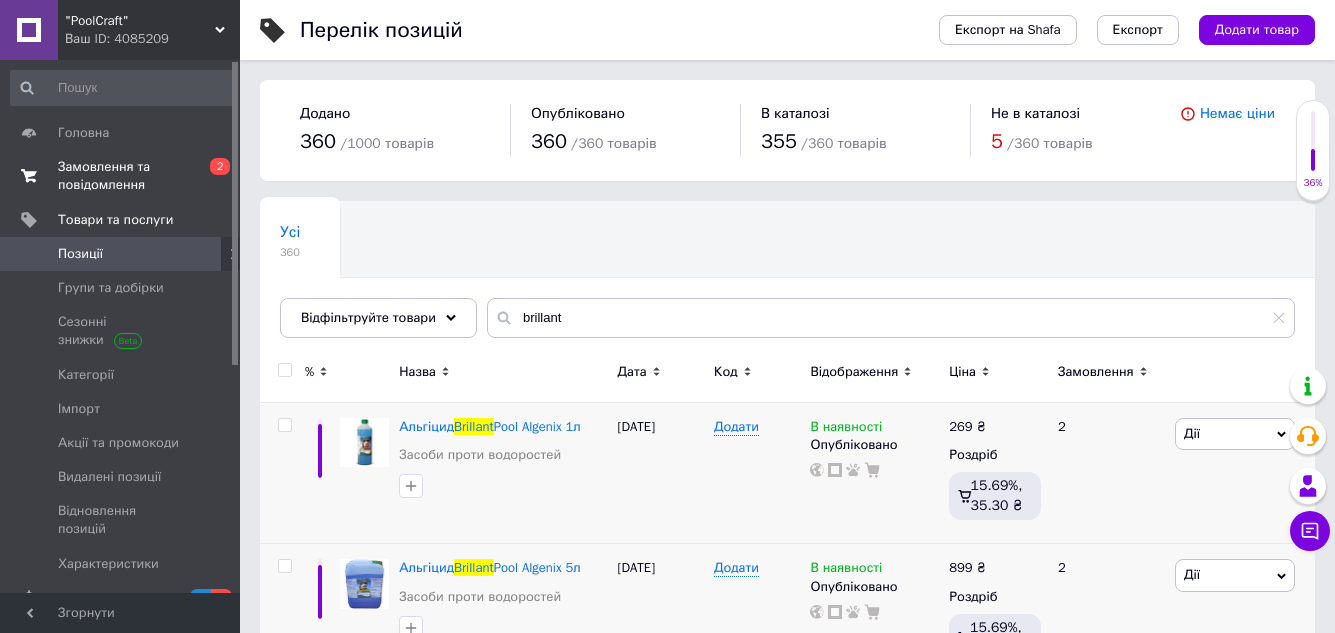 click on "Замовлення та повідомлення" at bounding box center (121, 176) 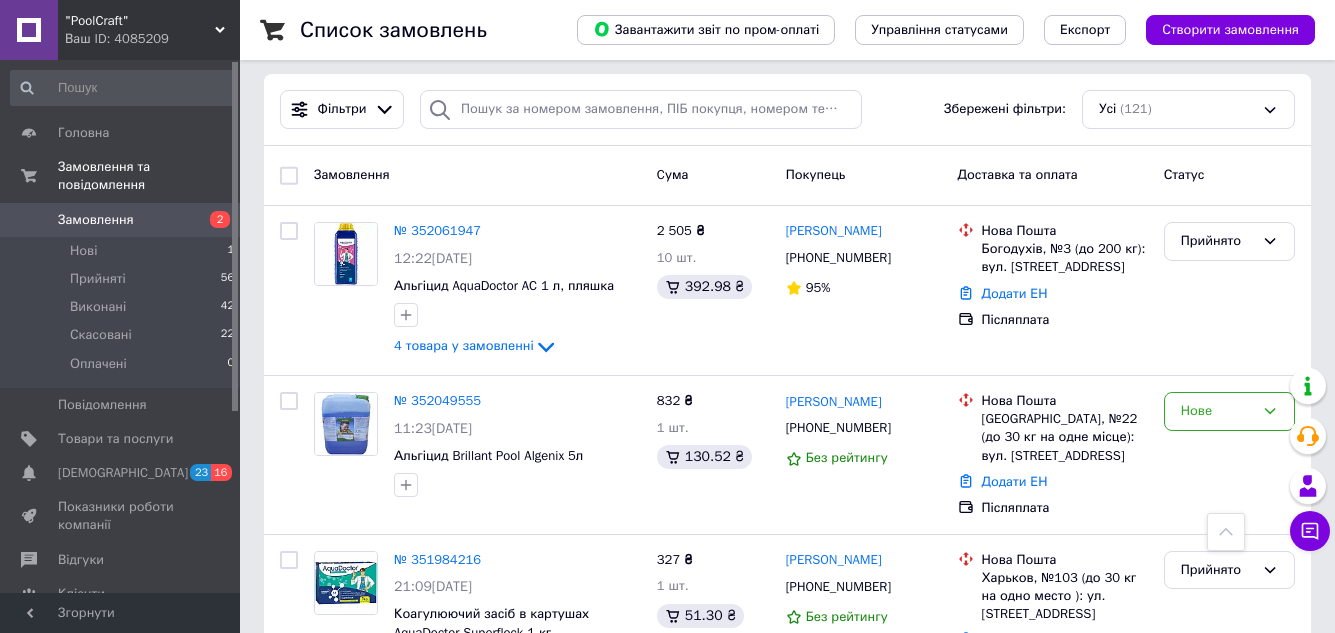 scroll, scrollTop: 102, scrollLeft: 0, axis: vertical 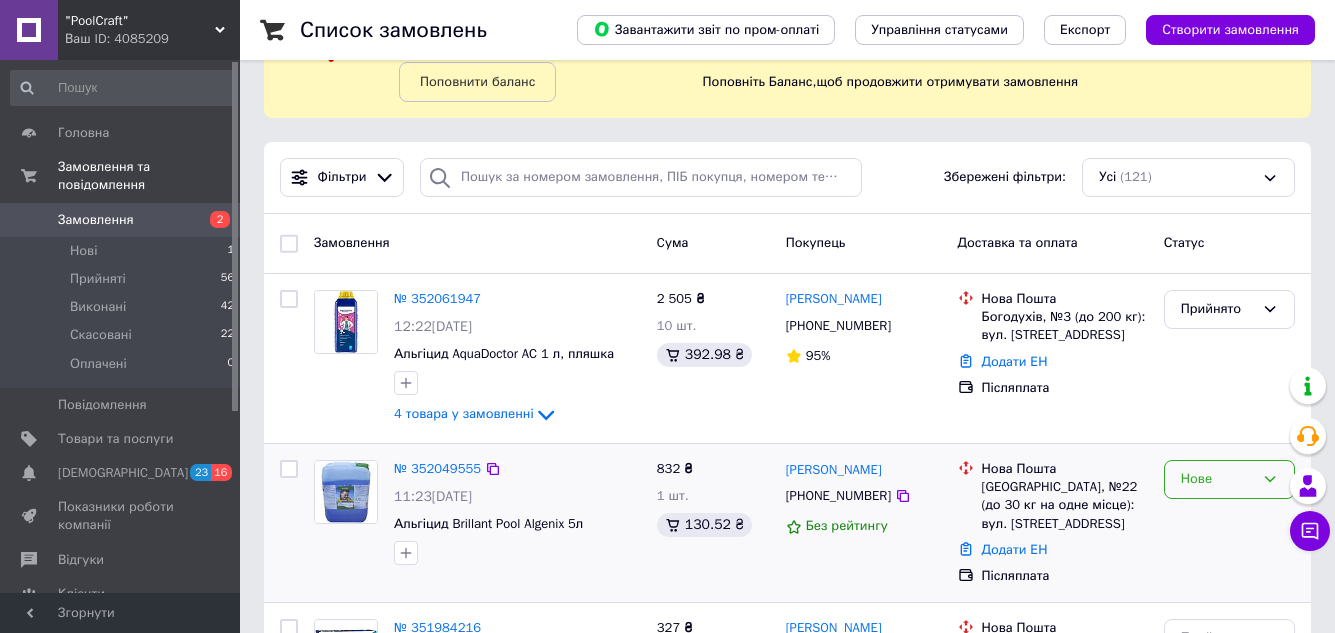 click 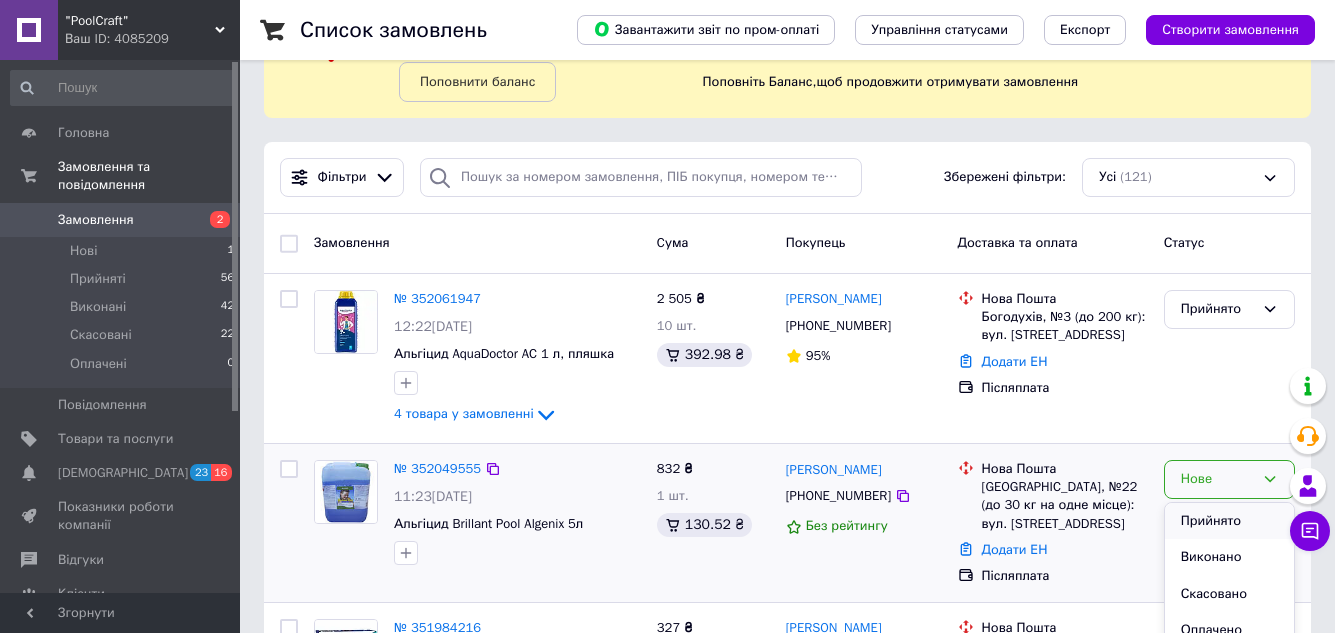 click on "Прийнято" at bounding box center (1229, 521) 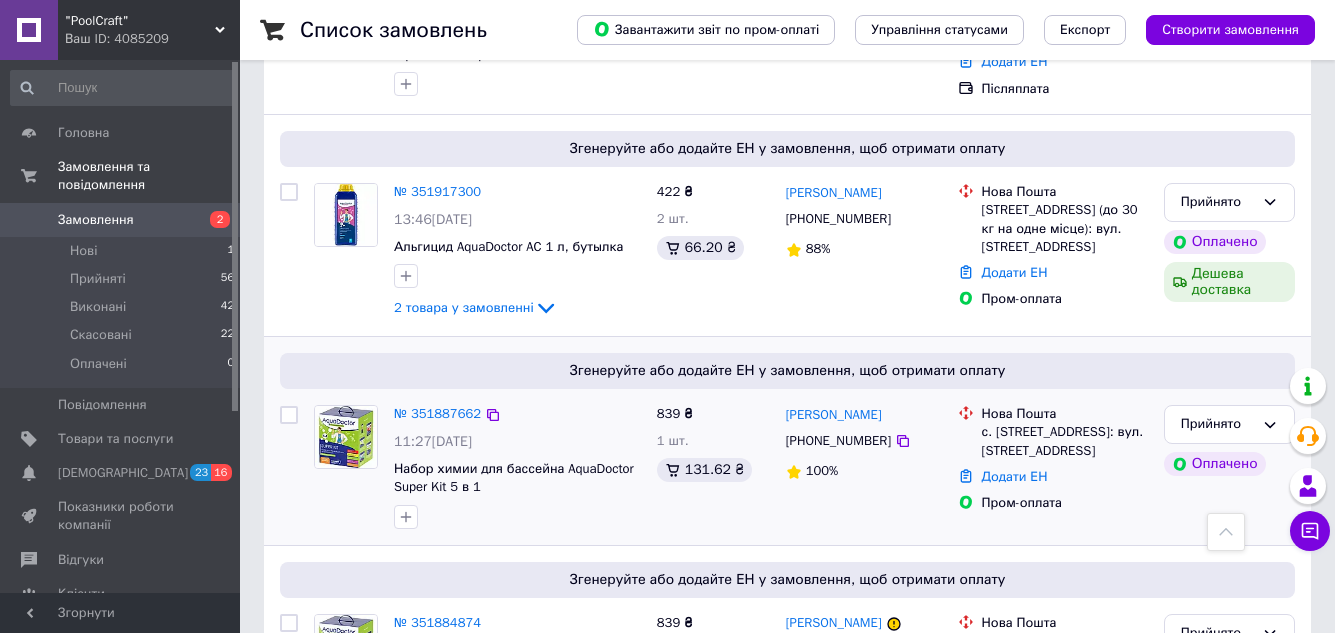 scroll, scrollTop: 700, scrollLeft: 0, axis: vertical 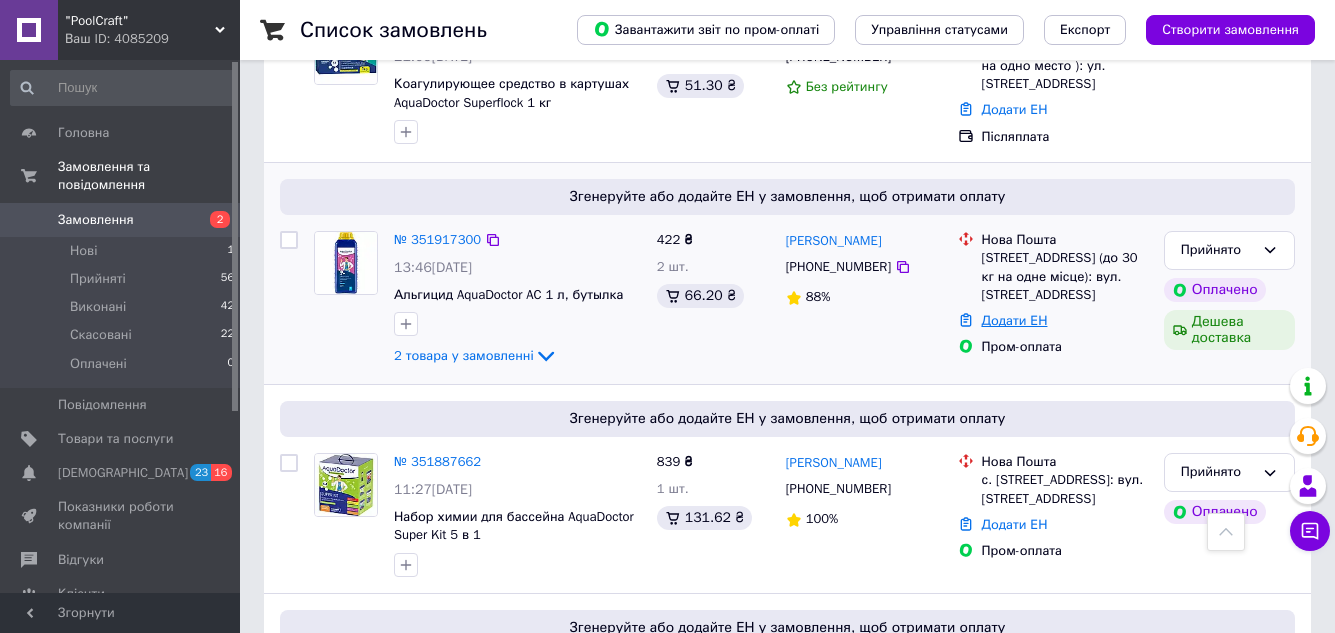 click on "Додати ЕН" at bounding box center [1015, 320] 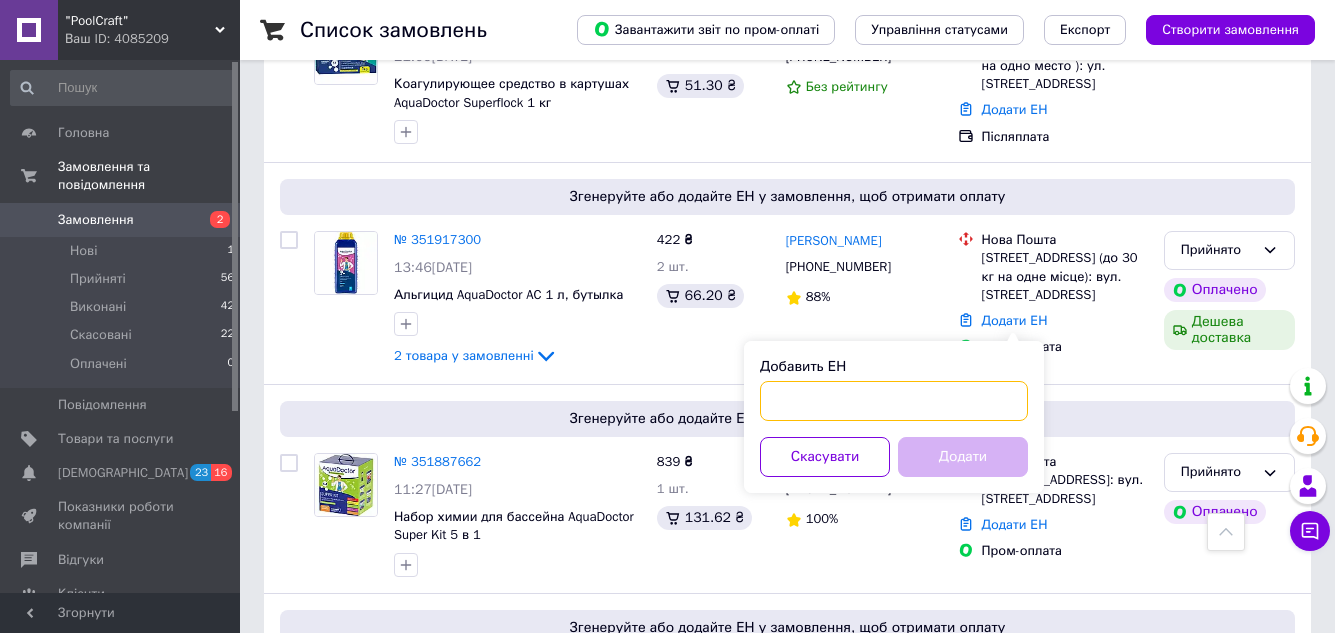 click on "Добавить ЕН" at bounding box center (894, 401) 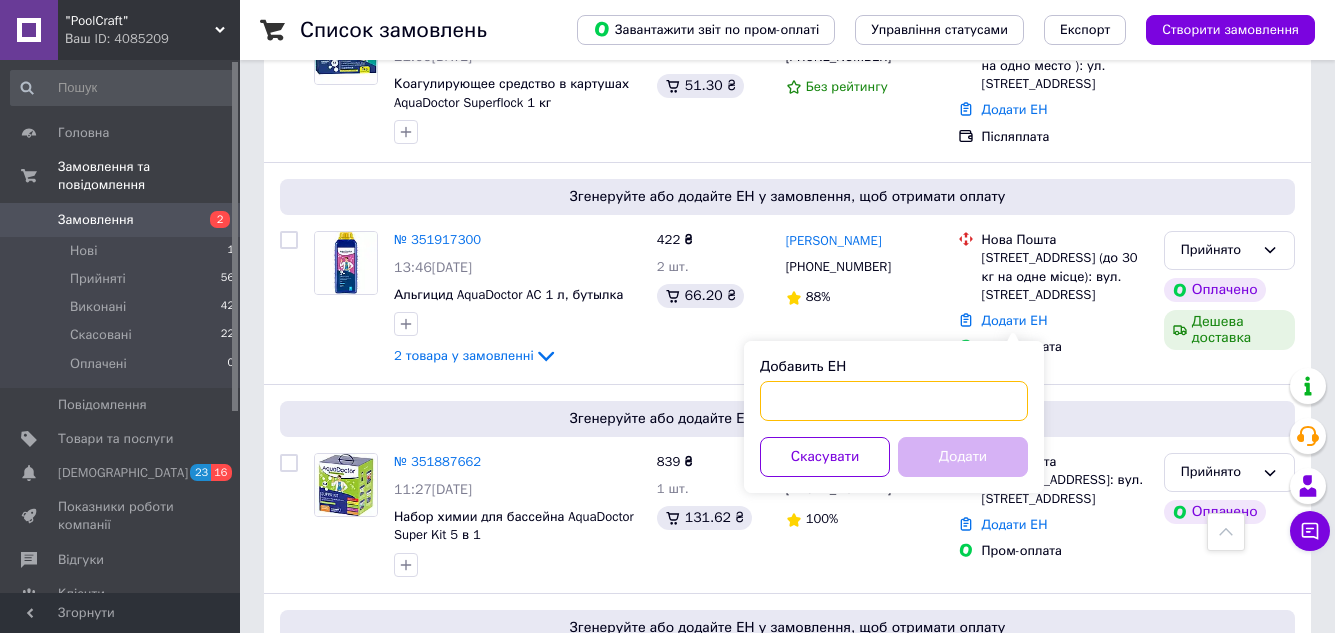 type on "0" 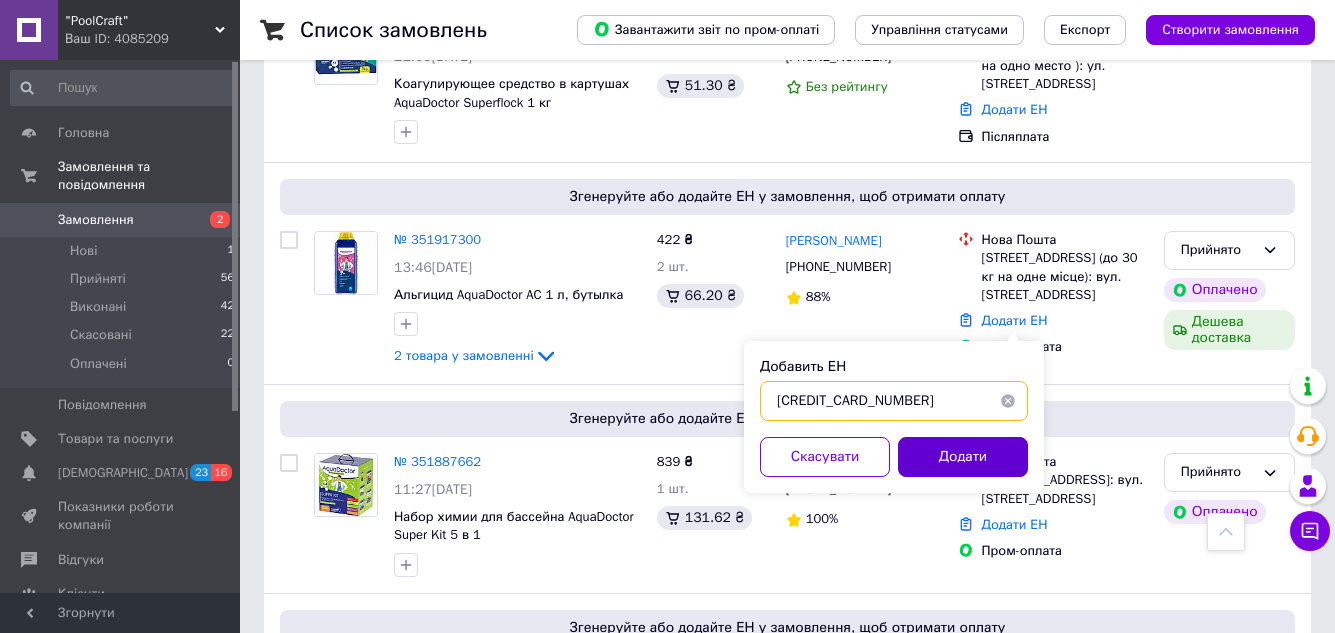 type on "[CREDIT_CARD_NUMBER]" 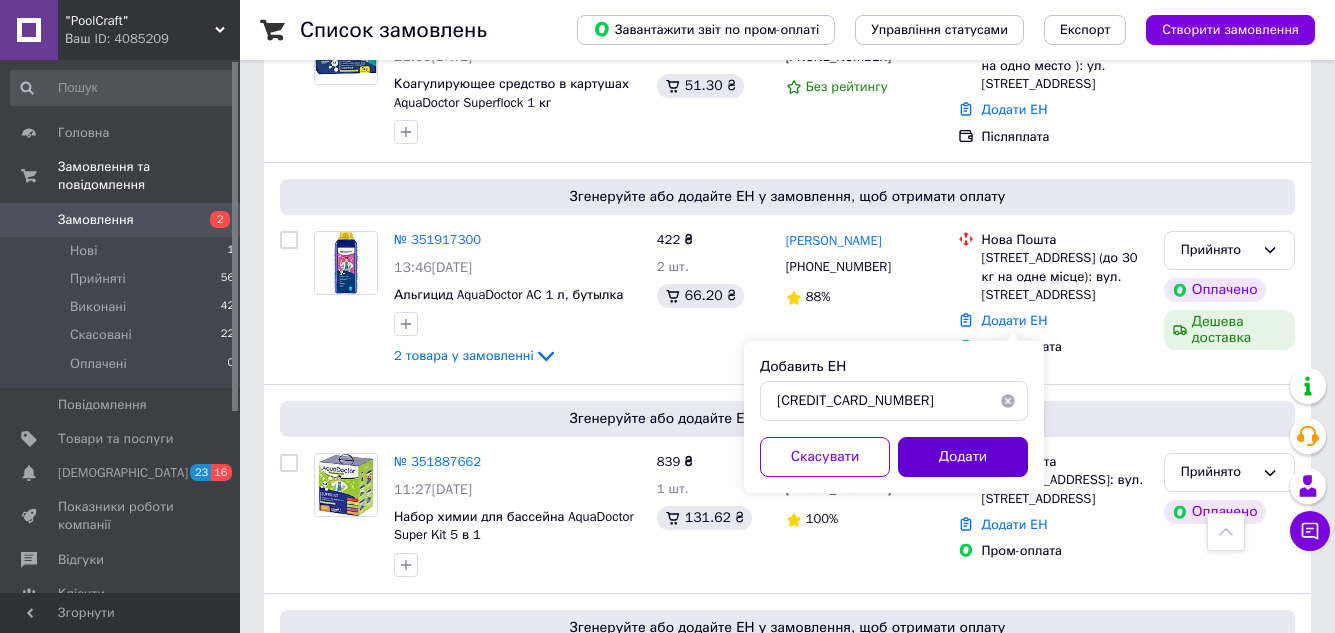 click on "Додати" at bounding box center (963, 457) 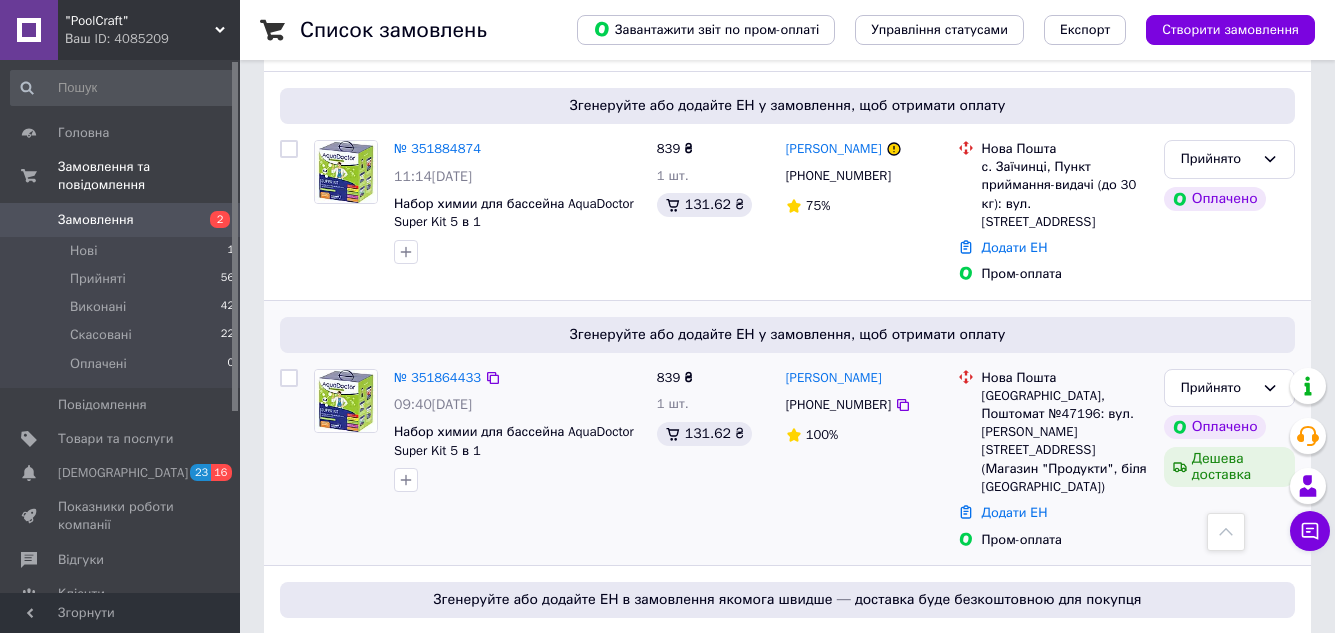 scroll, scrollTop: 1300, scrollLeft: 0, axis: vertical 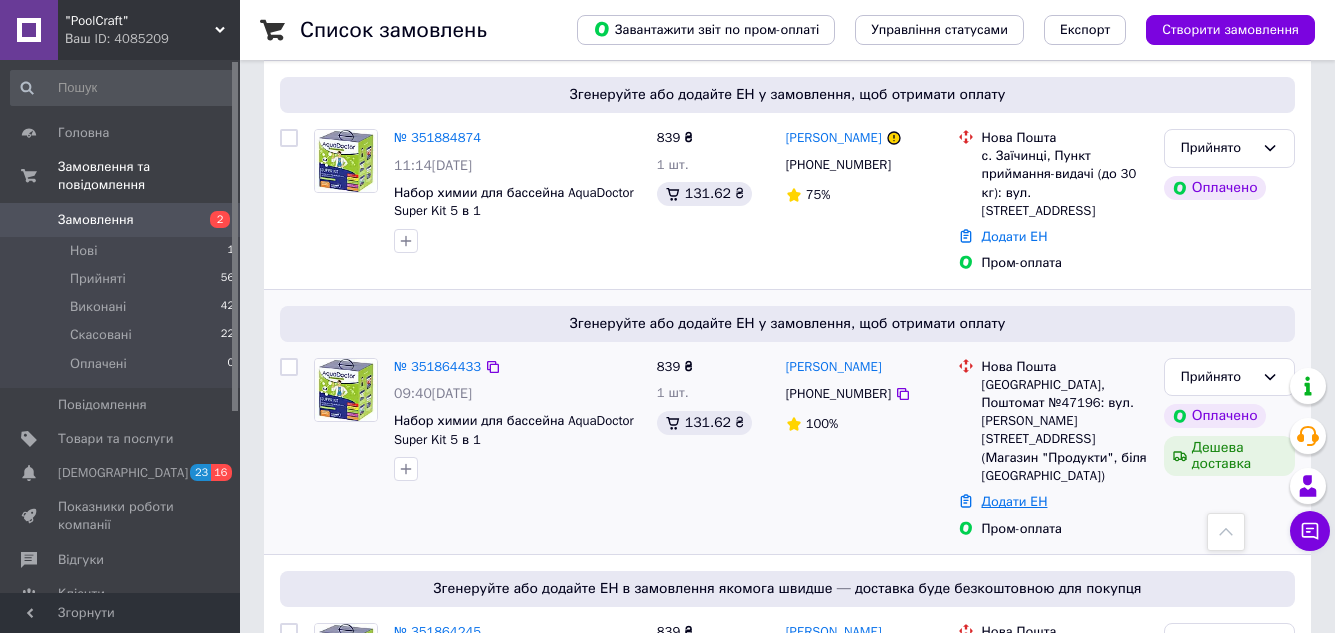 click on "Додати ЕН" at bounding box center [1015, 501] 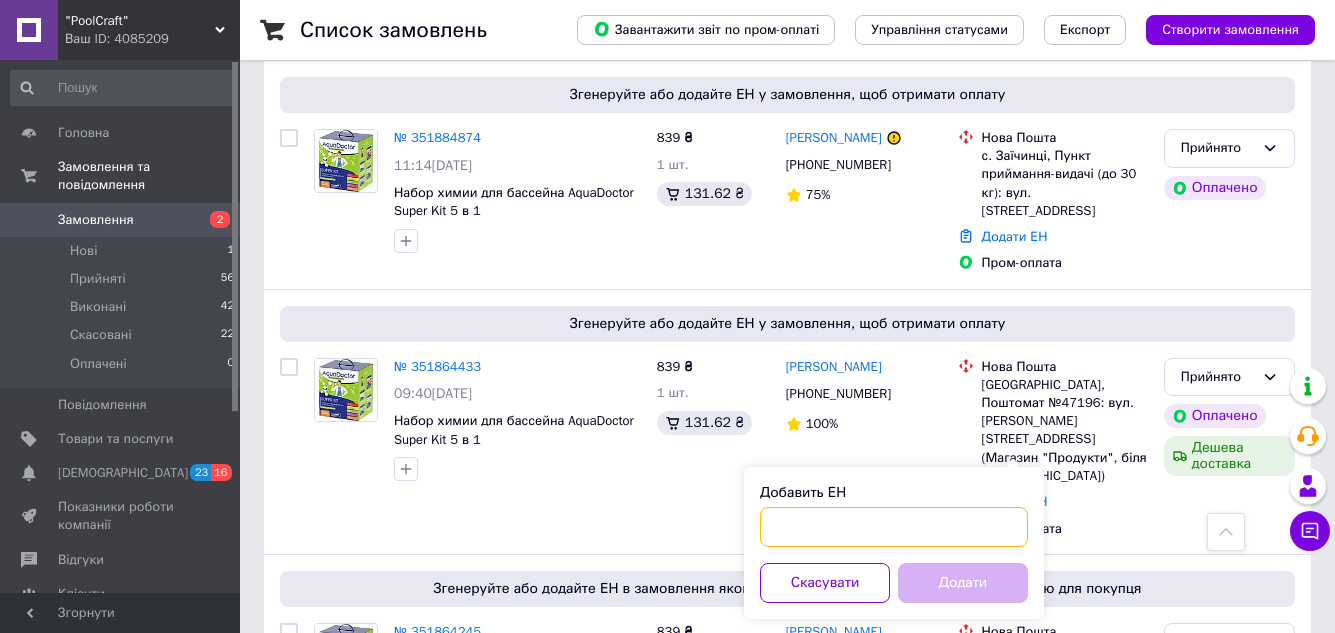 click on "Добавить ЕН" at bounding box center (894, 527) 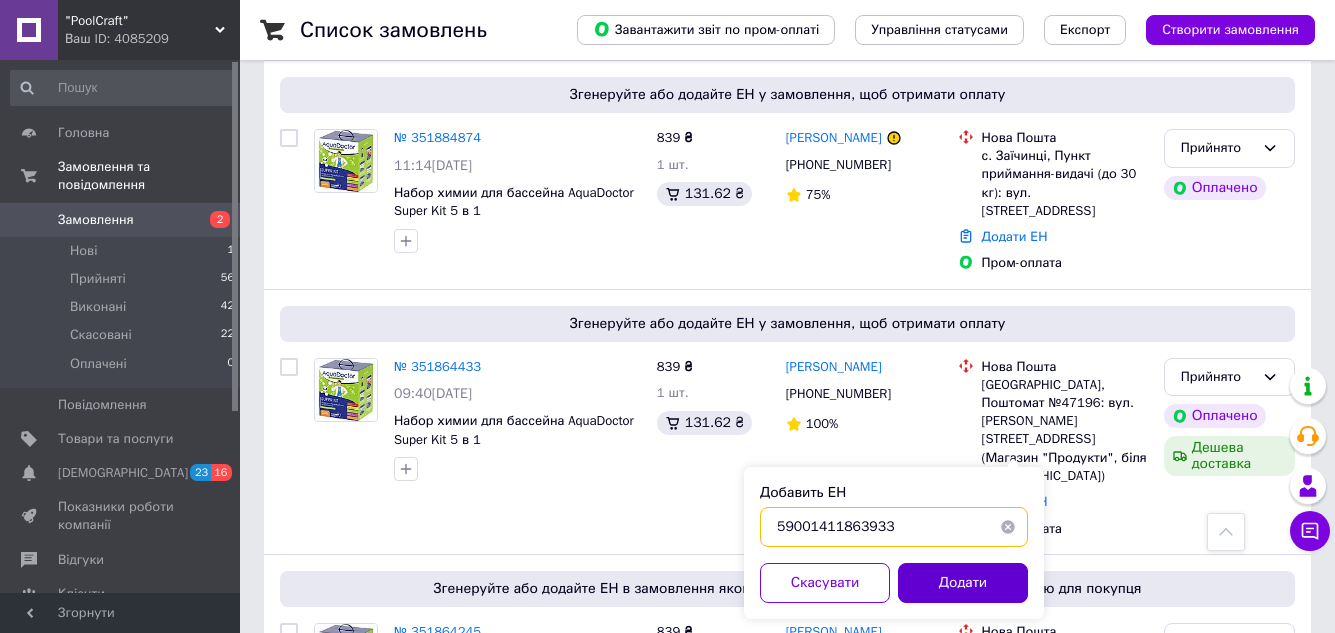 type on "59001411863933" 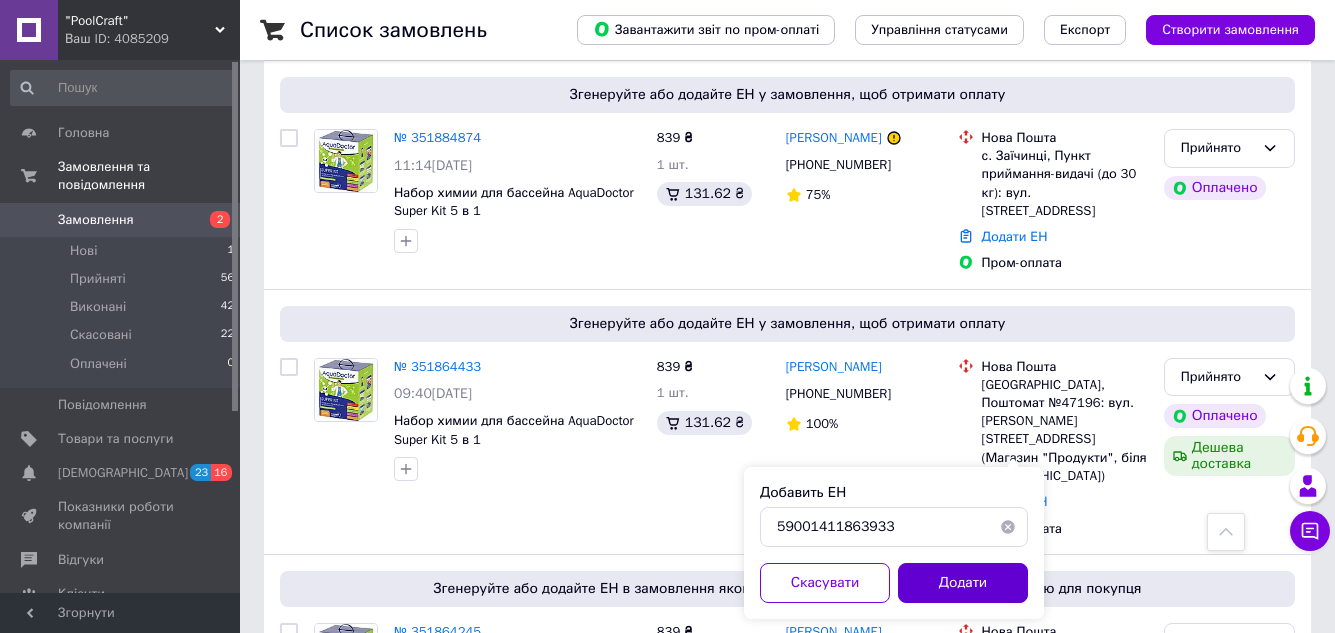 click on "Додати" at bounding box center [963, 583] 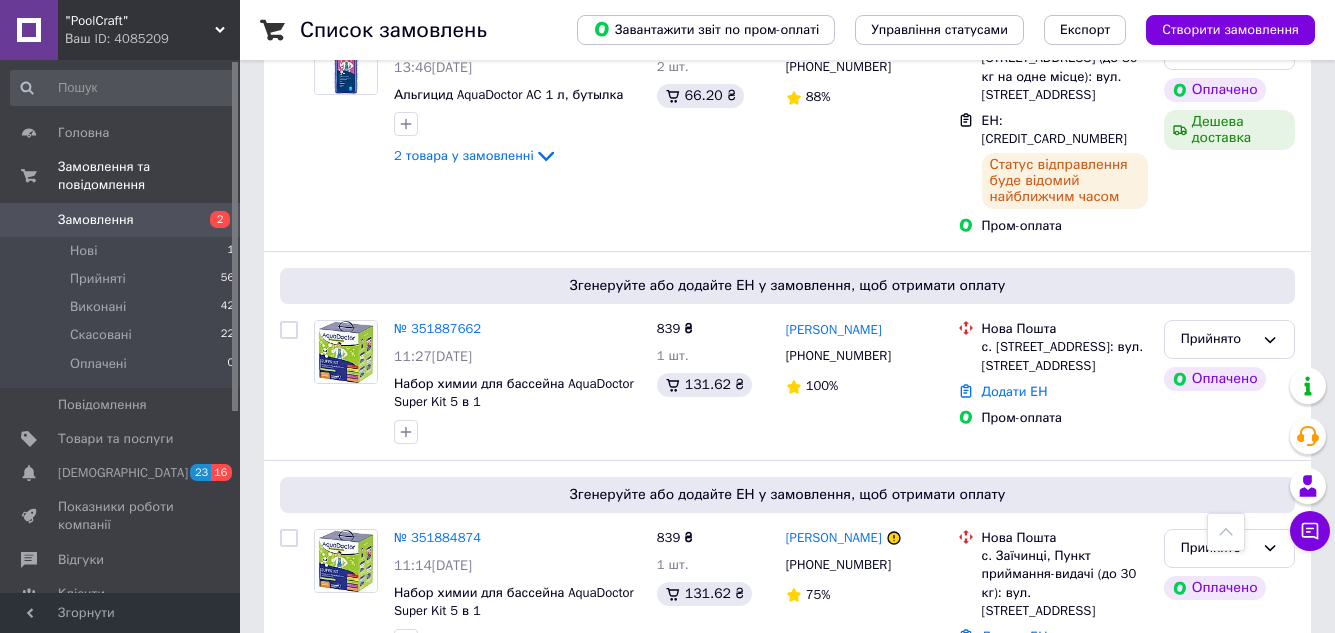 scroll, scrollTop: 1000, scrollLeft: 0, axis: vertical 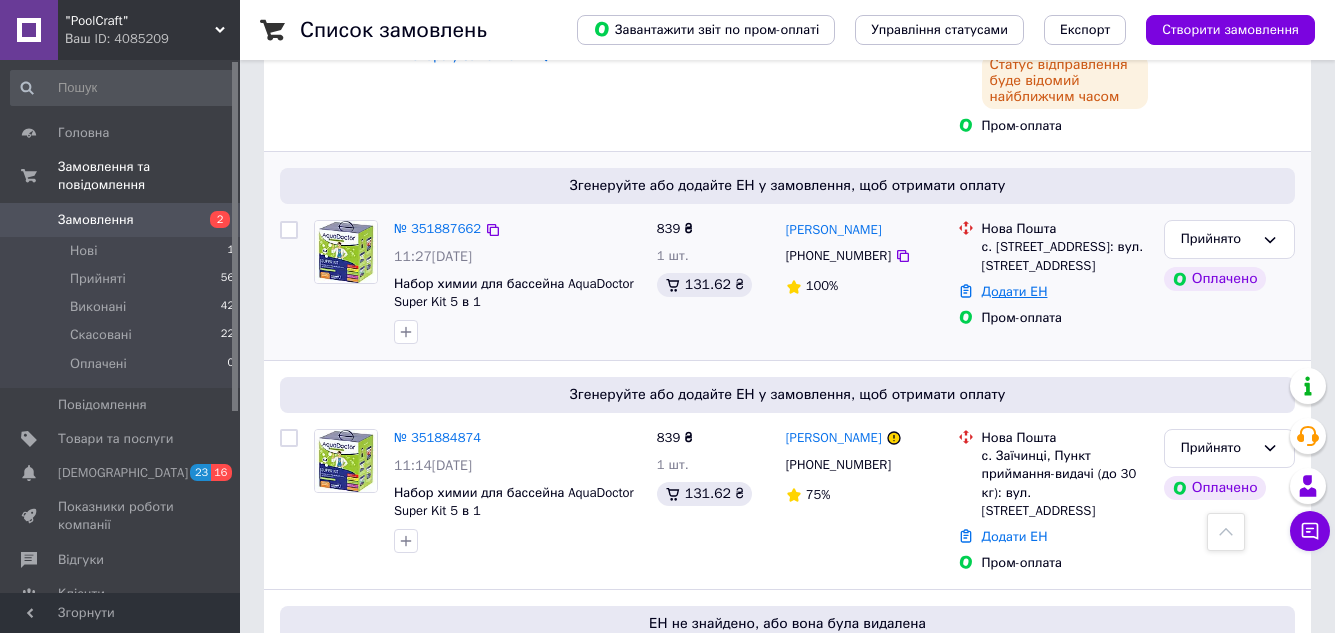 click on "Додати ЕН" at bounding box center [1015, 291] 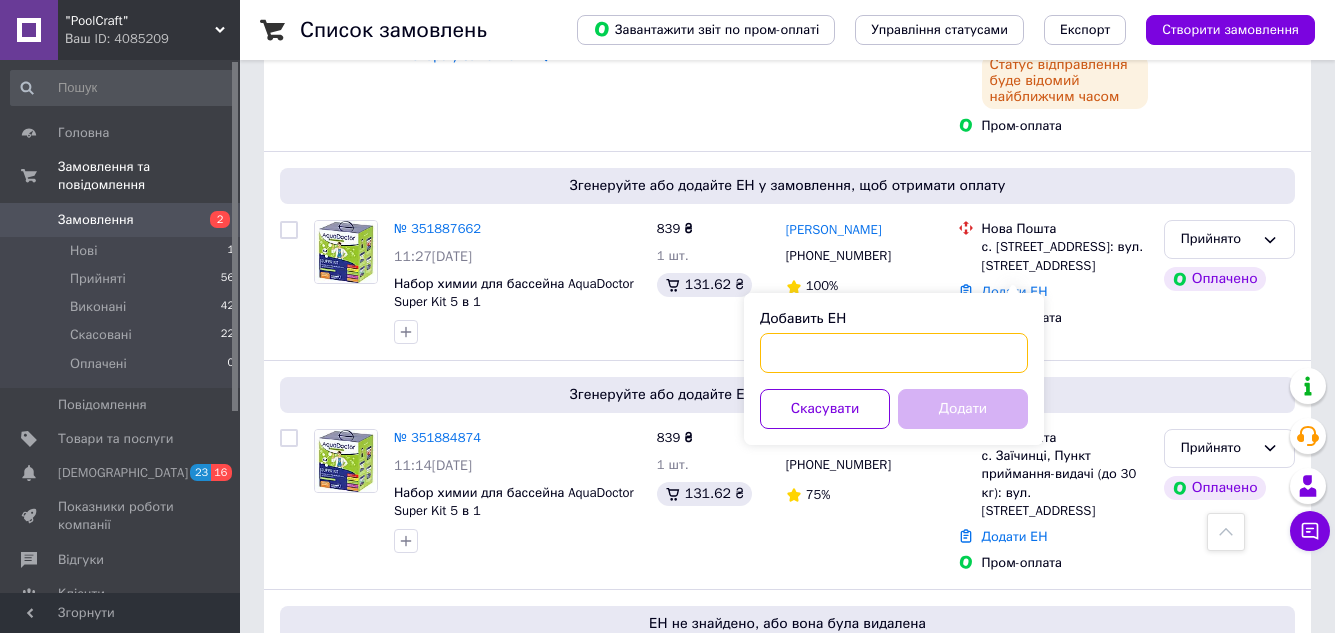 click on "Добавить ЕН" at bounding box center [894, 353] 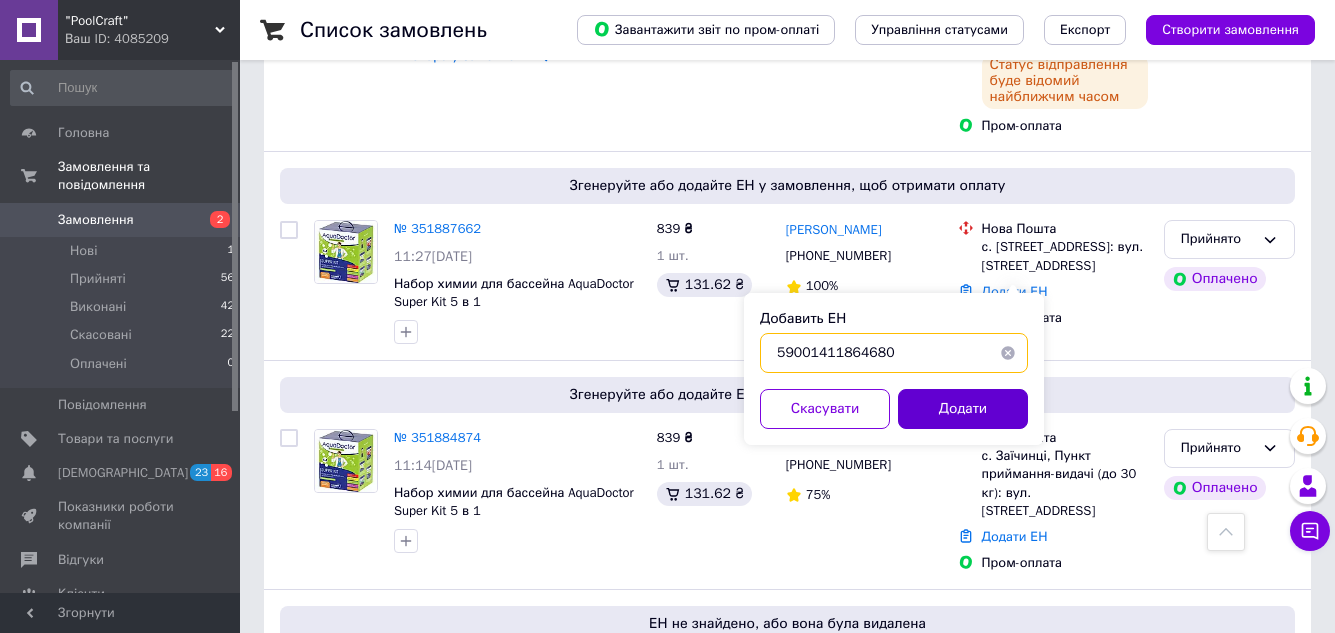 type on "59001411864680" 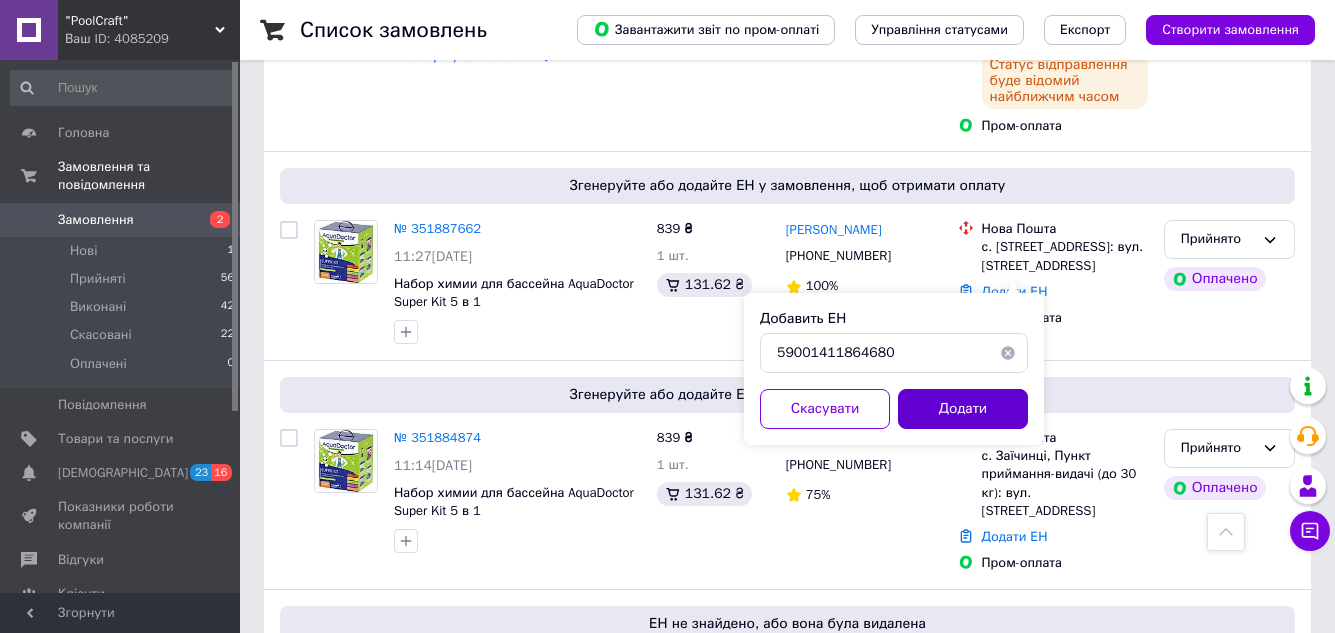 click on "Додати" at bounding box center [963, 409] 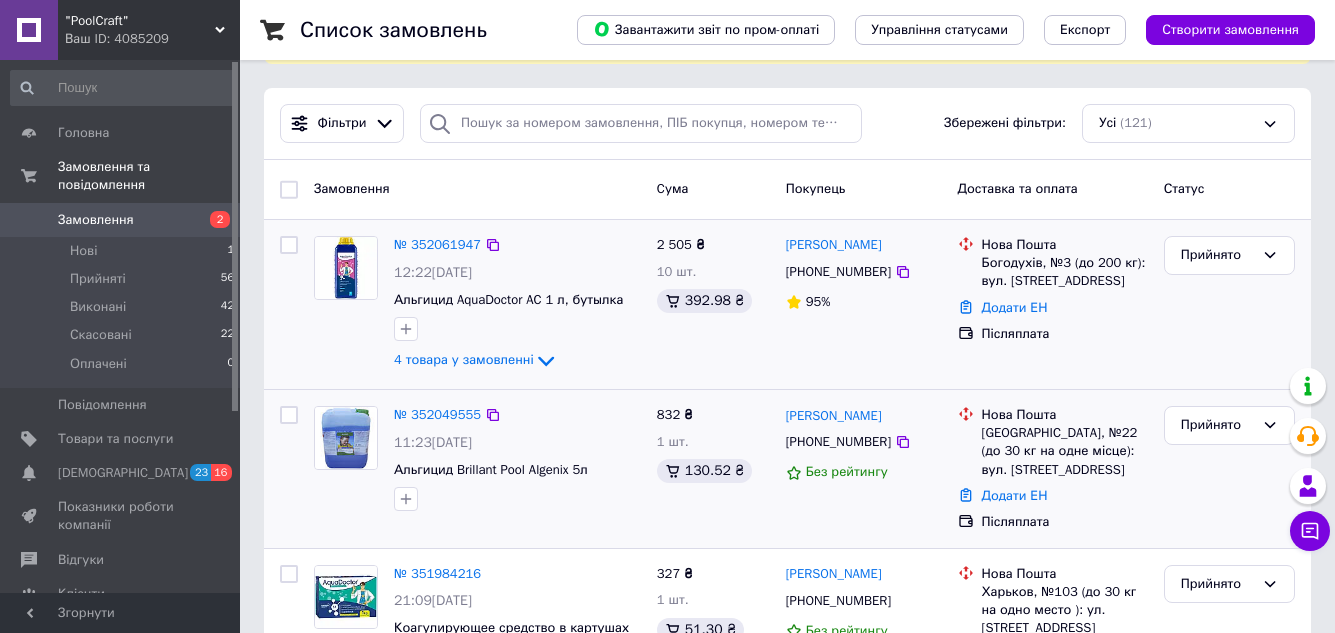scroll, scrollTop: 200, scrollLeft: 0, axis: vertical 